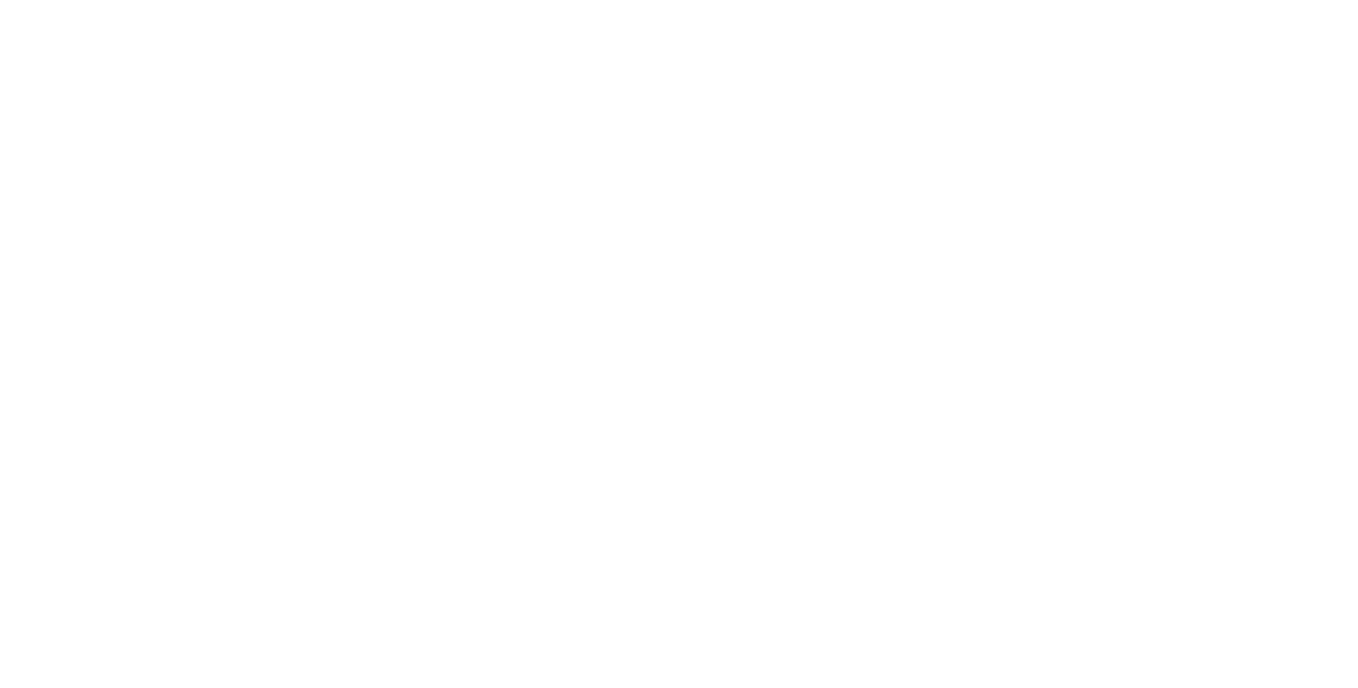scroll, scrollTop: 0, scrollLeft: 0, axis: both 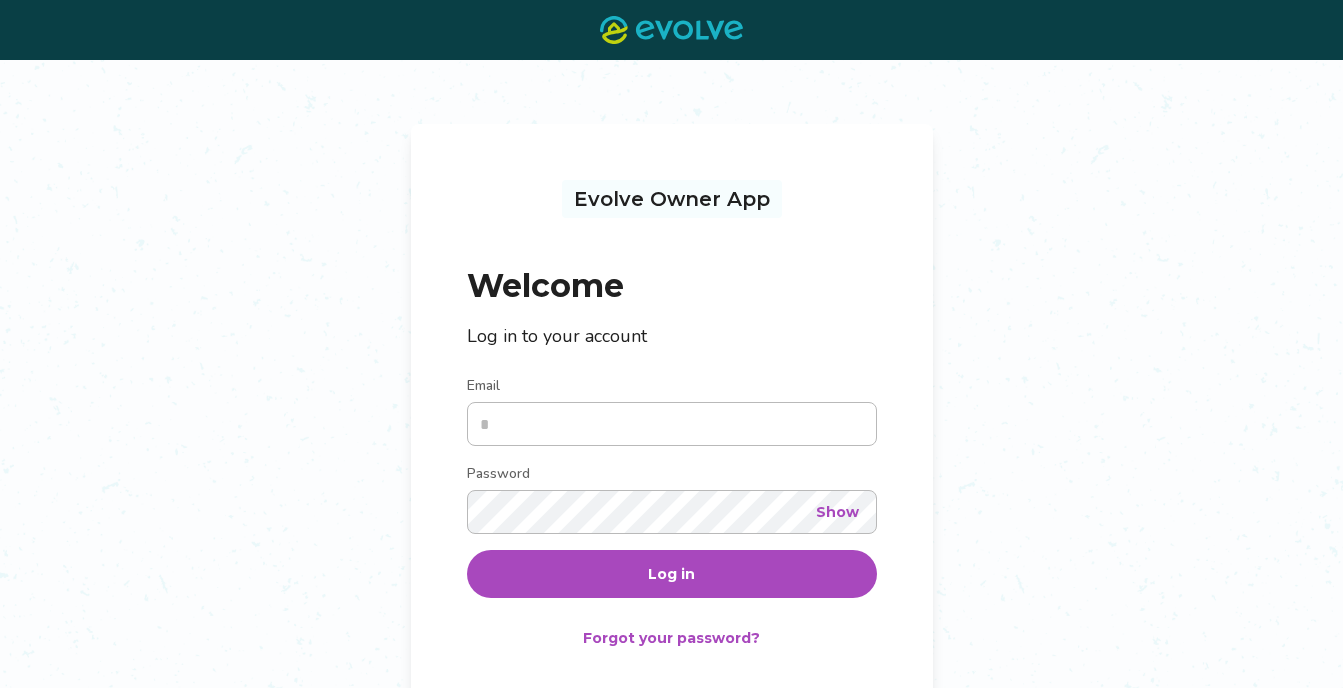 type on "**********" 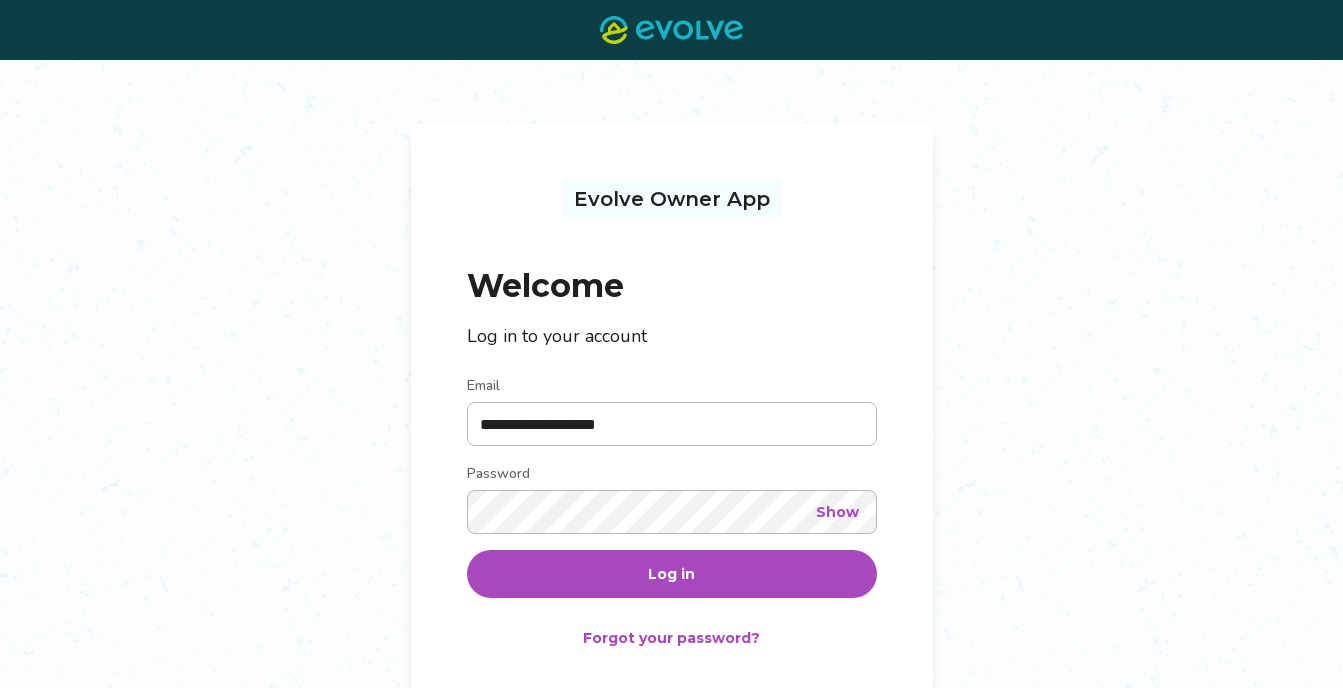 click on "Log in" at bounding box center (671, 574) 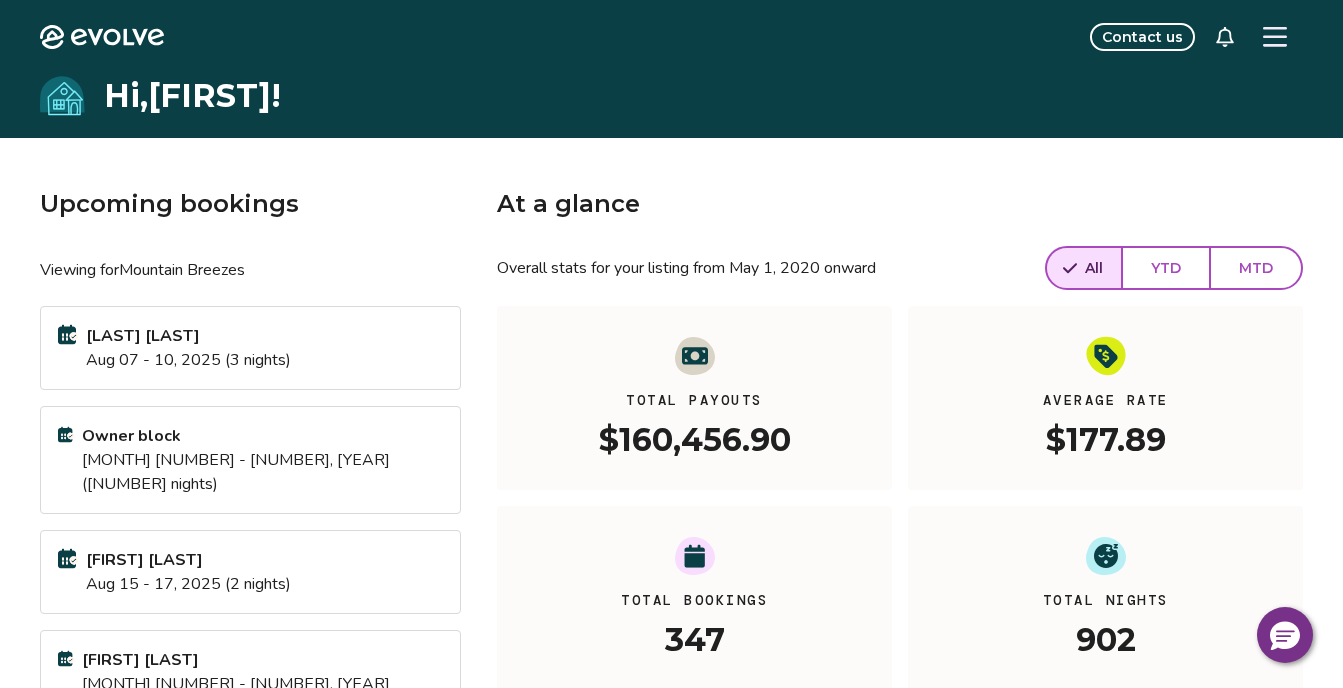 click 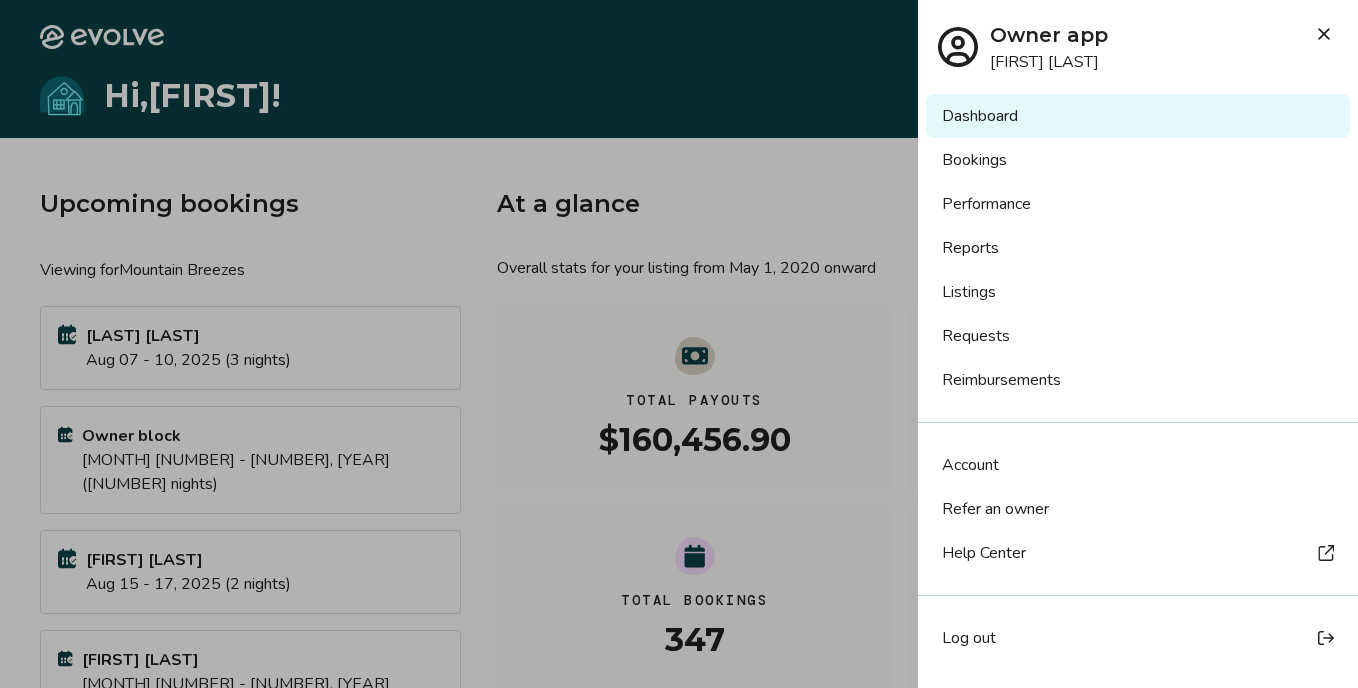click on "Bookings" at bounding box center [1138, 160] 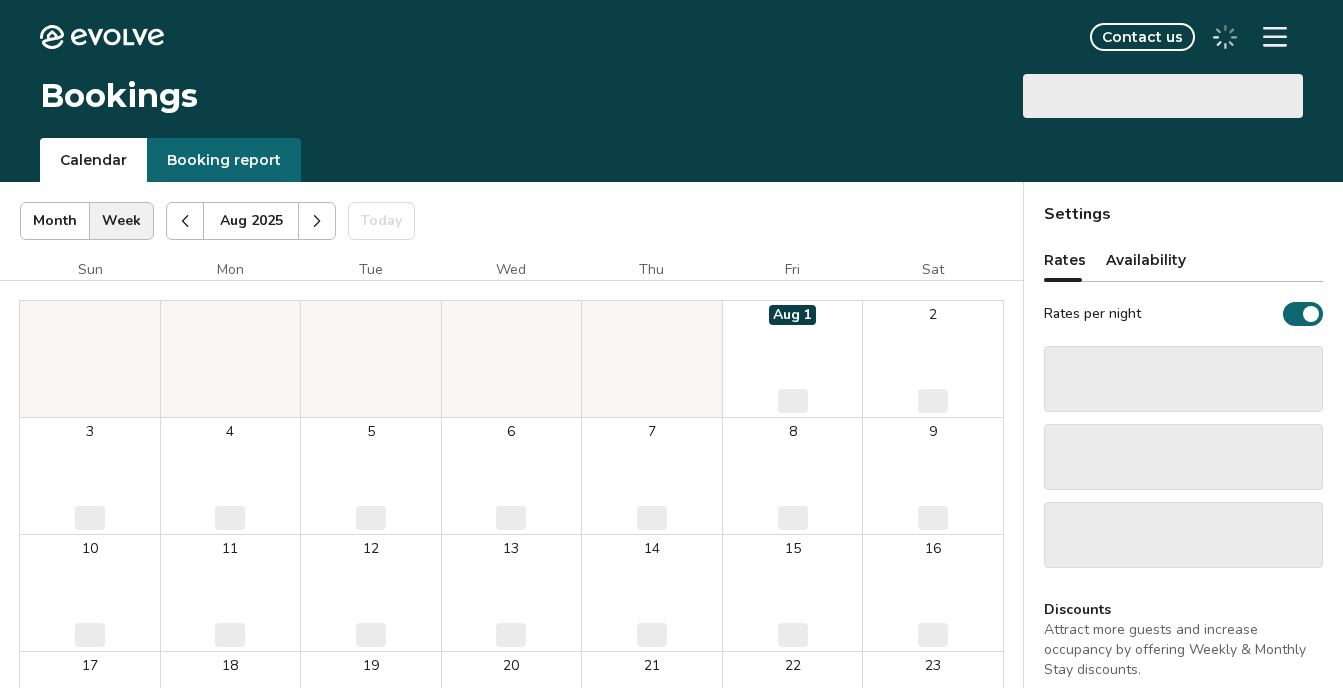 scroll, scrollTop: 0, scrollLeft: 0, axis: both 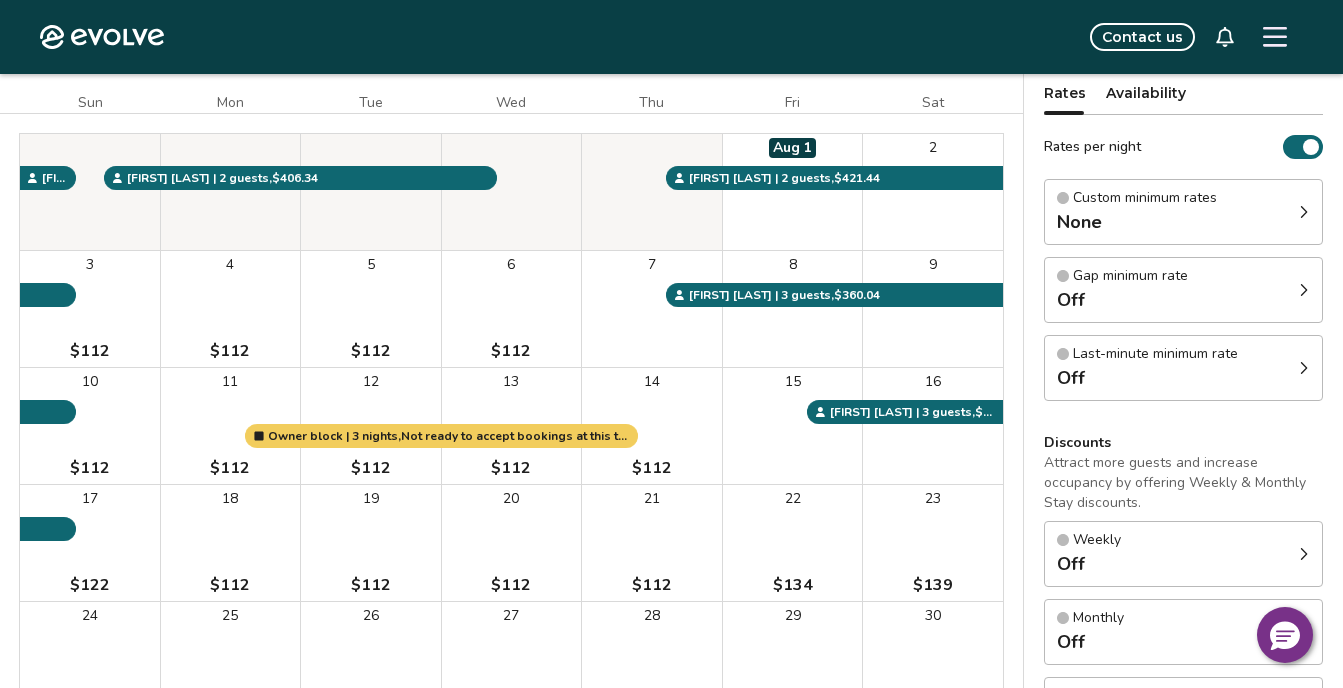click 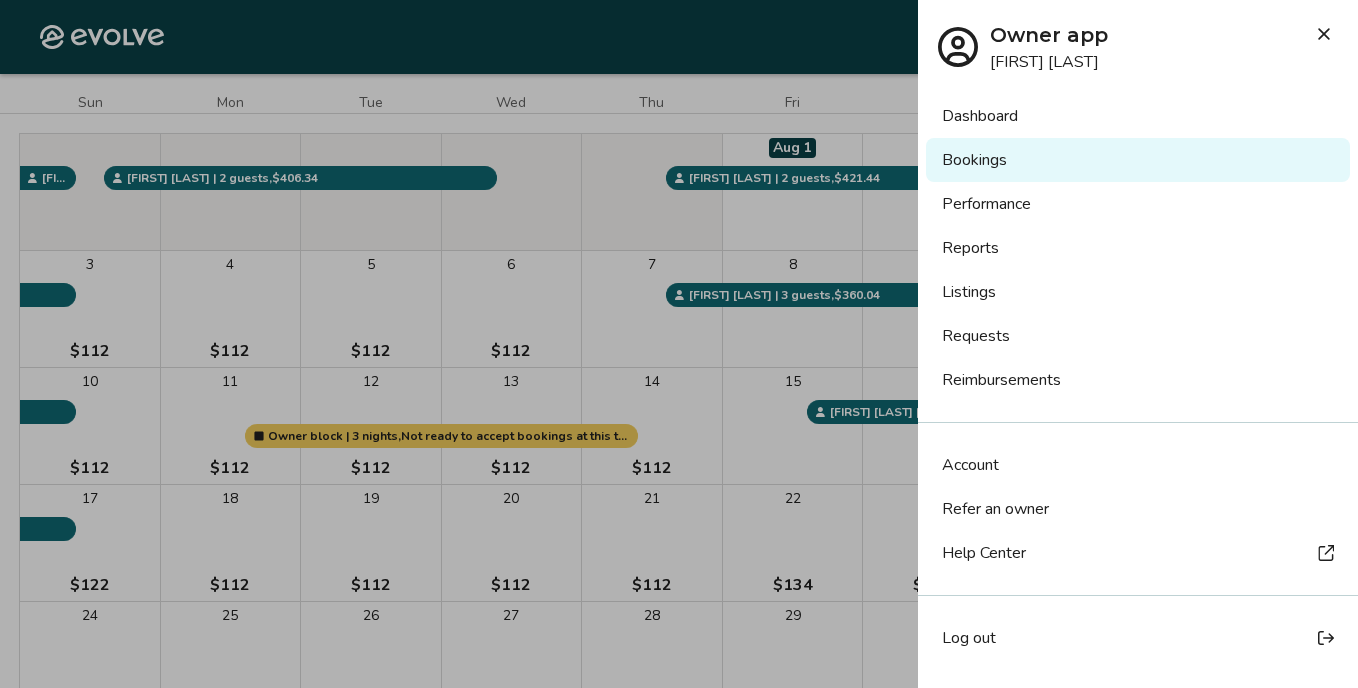 click on "Reports" at bounding box center (1138, 248) 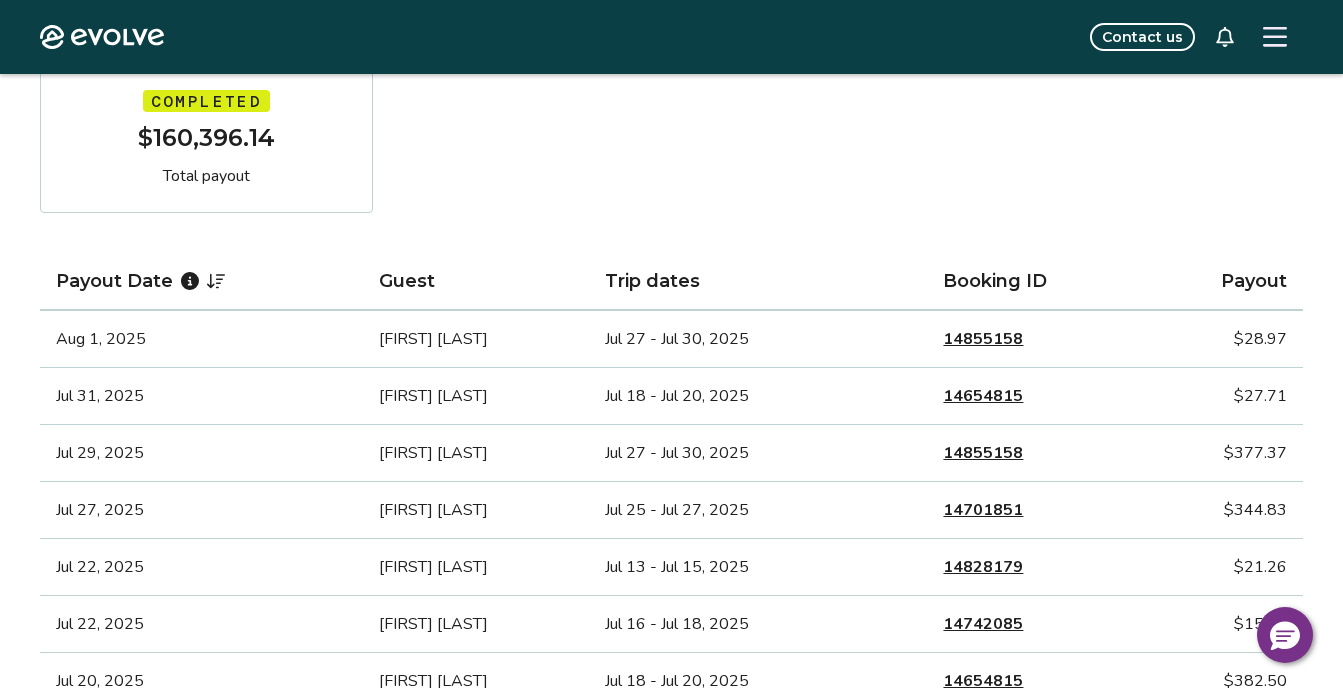 scroll, scrollTop: 0, scrollLeft: 0, axis: both 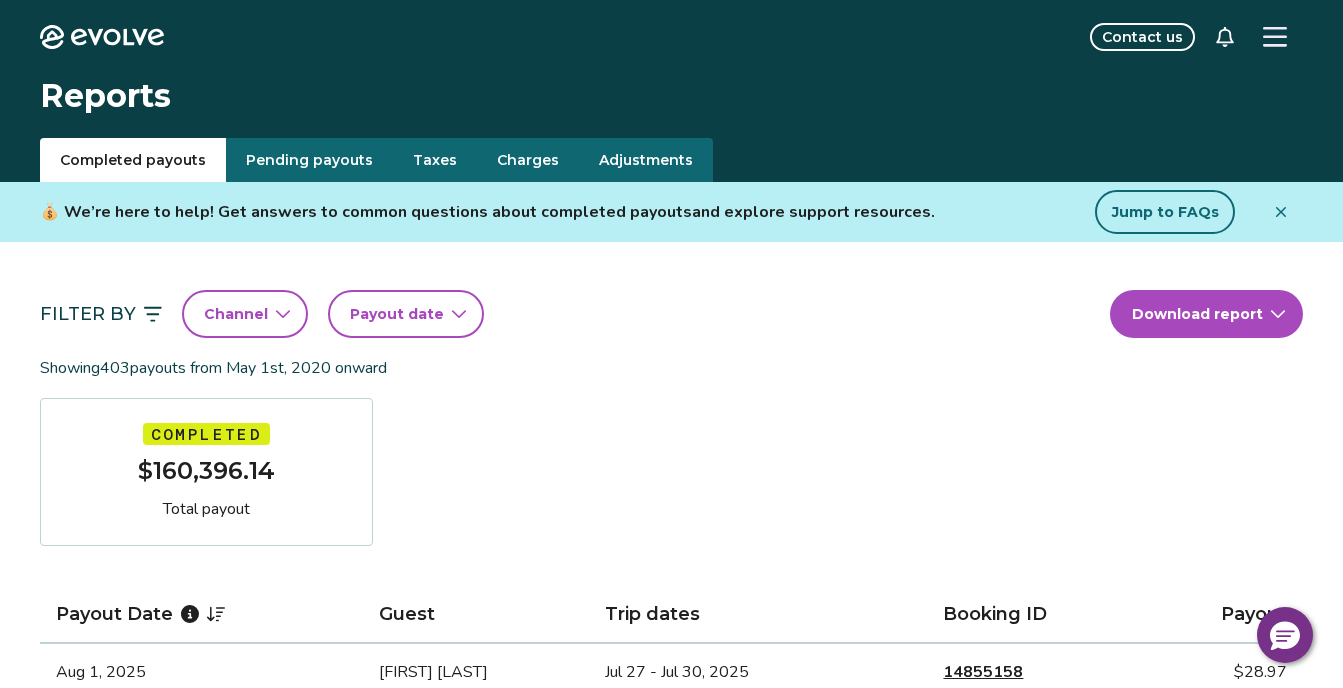 click 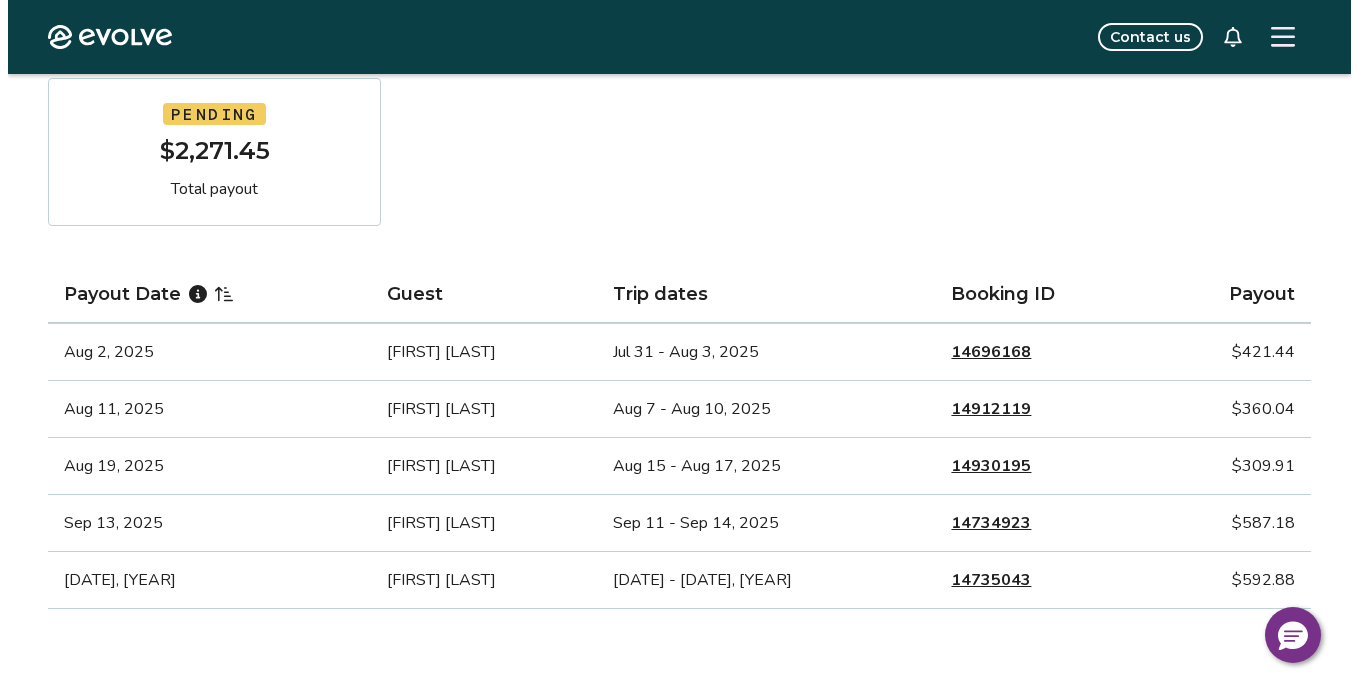 scroll, scrollTop: 333, scrollLeft: 0, axis: vertical 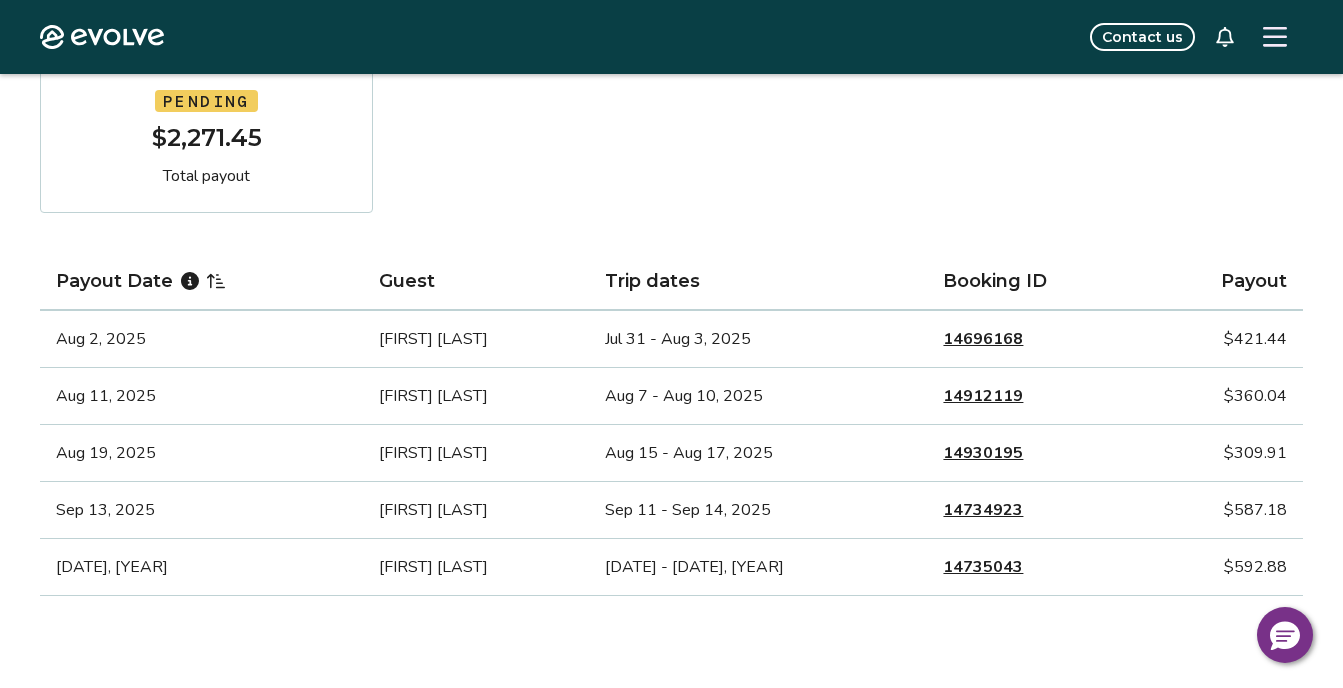 click 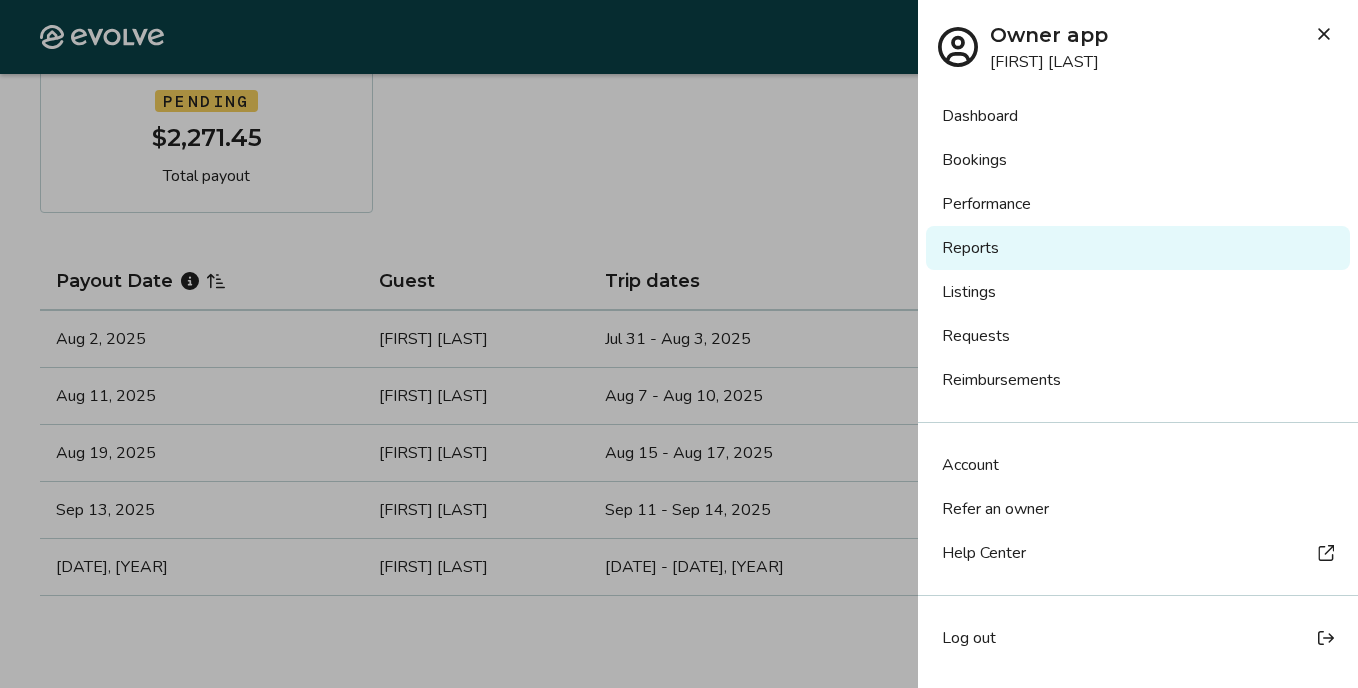 click on "Listings" at bounding box center [1138, 292] 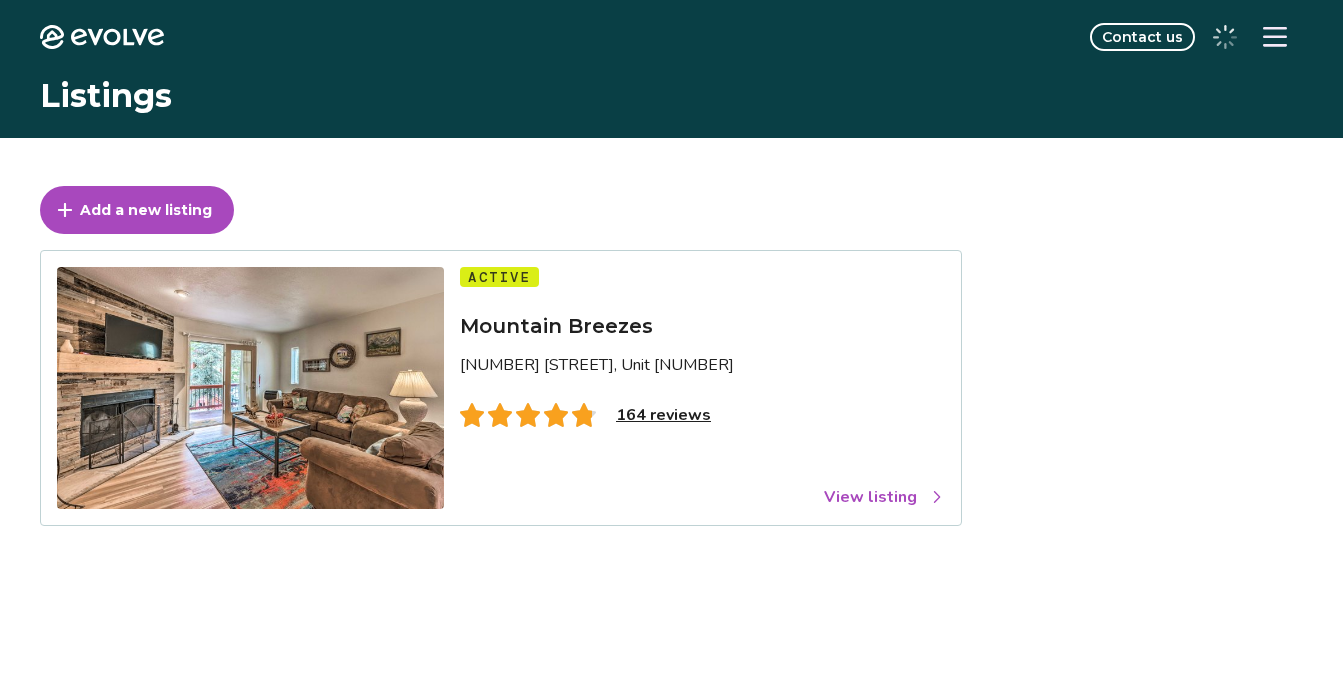 scroll, scrollTop: 0, scrollLeft: 0, axis: both 